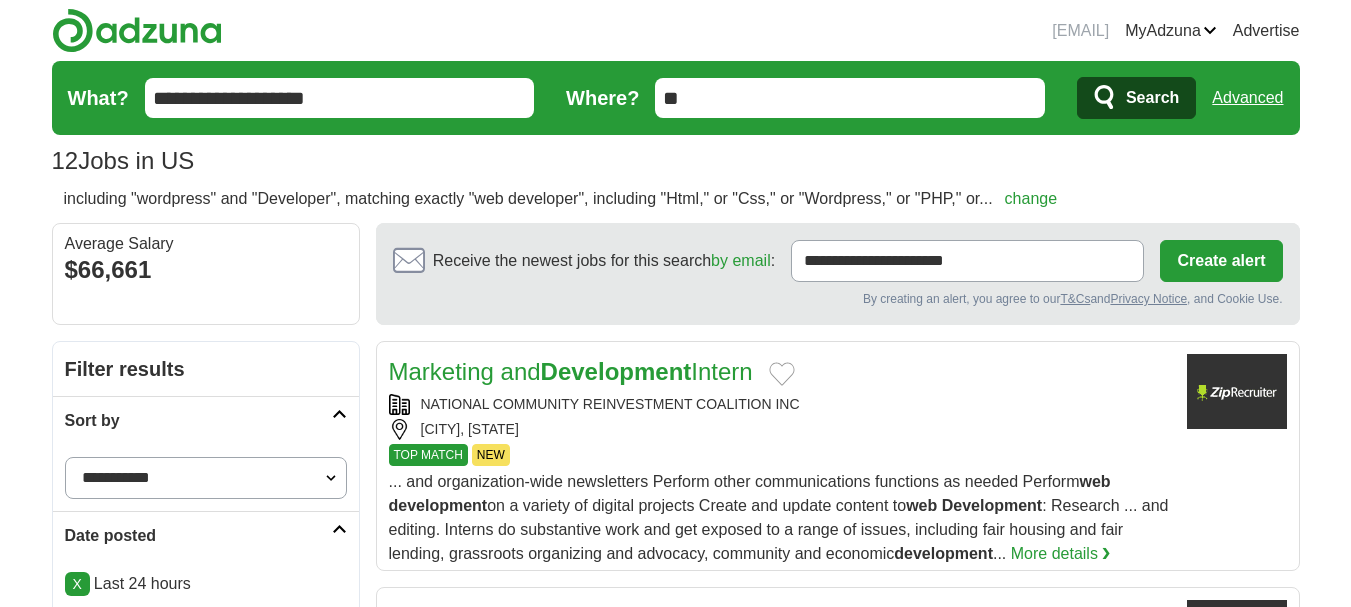 scroll, scrollTop: 333, scrollLeft: 0, axis: vertical 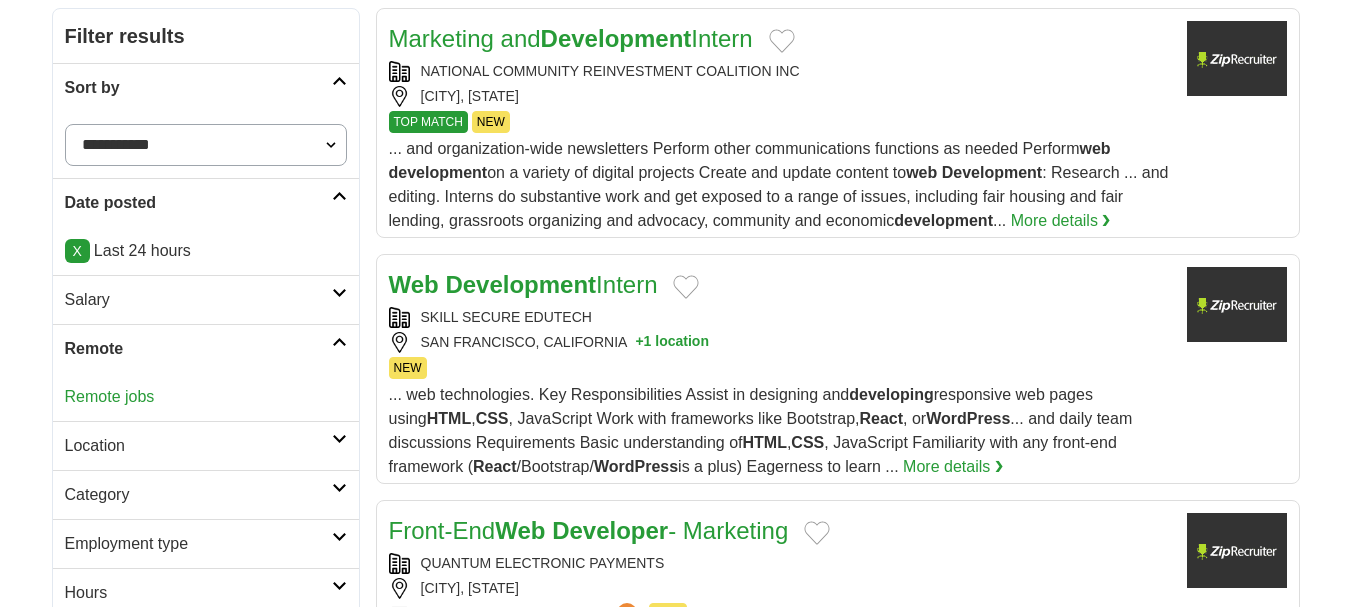 click on "Remote jobs" at bounding box center [110, 396] 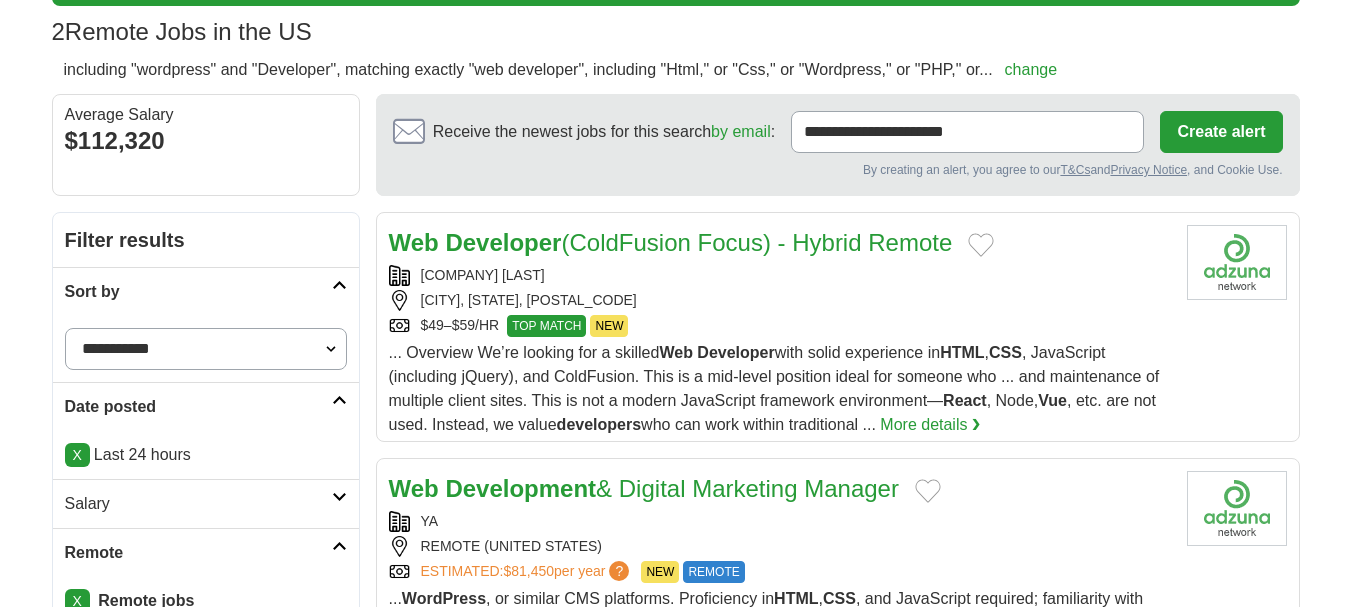 scroll, scrollTop: 0, scrollLeft: 0, axis: both 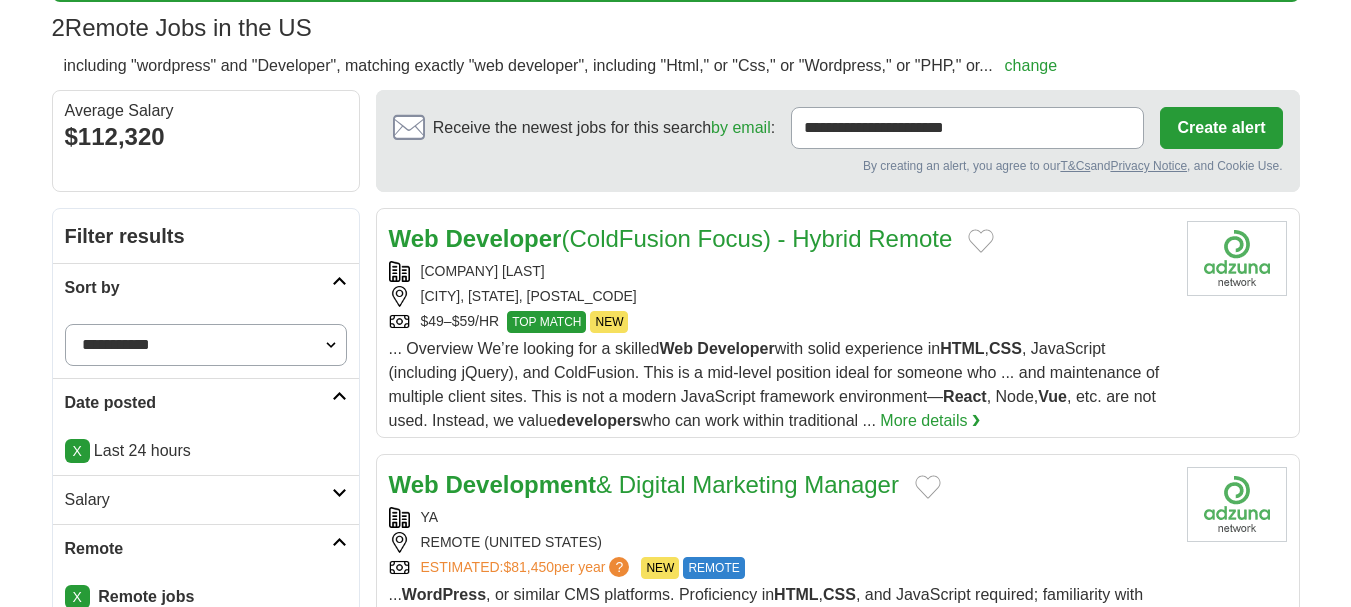 click on "...  Overview We’re looking for a skilled  Web   Developer  with solid experience in  HTML ,  CSS , JavaScript (including jQuery), and ColdFusion. This is a mid-level position ideal for someone who ...  and maintenance of multiple client sites. This is not a modern JavaScript framework environment— React , Node,  Vue , etc. are not used. Instead, we value  developers  who can work within traditional ..." at bounding box center [774, 384] 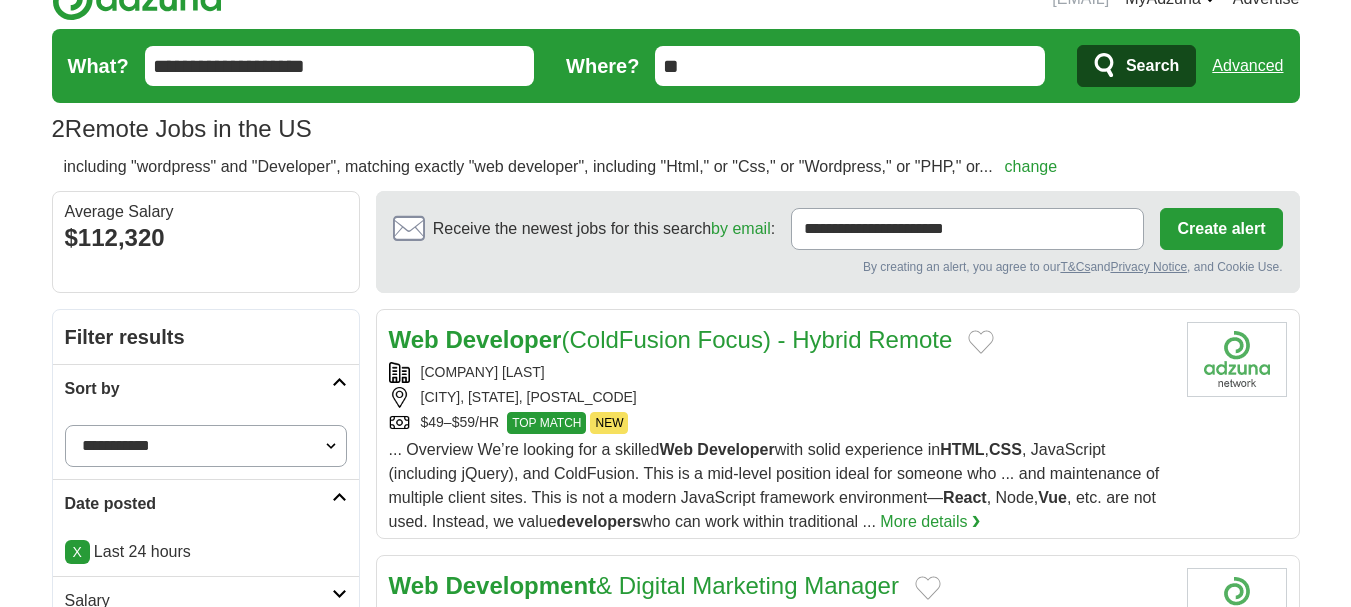 scroll, scrollTop: 0, scrollLeft: 0, axis: both 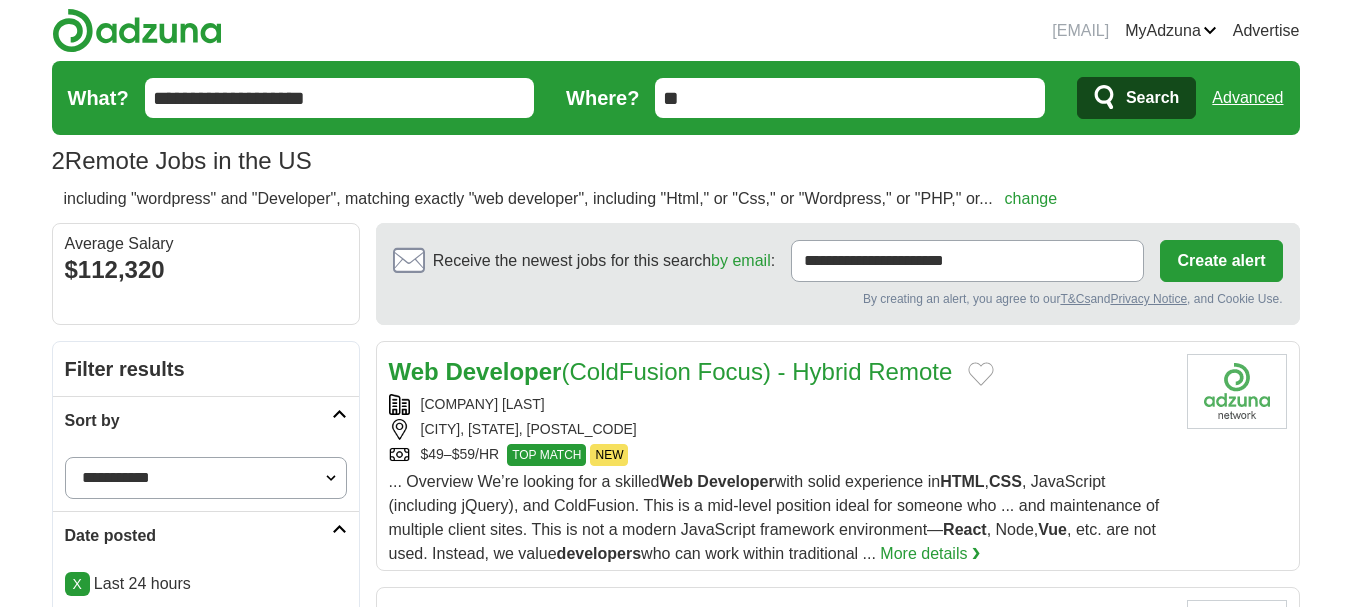 click on "**********" at bounding box center [340, 98] 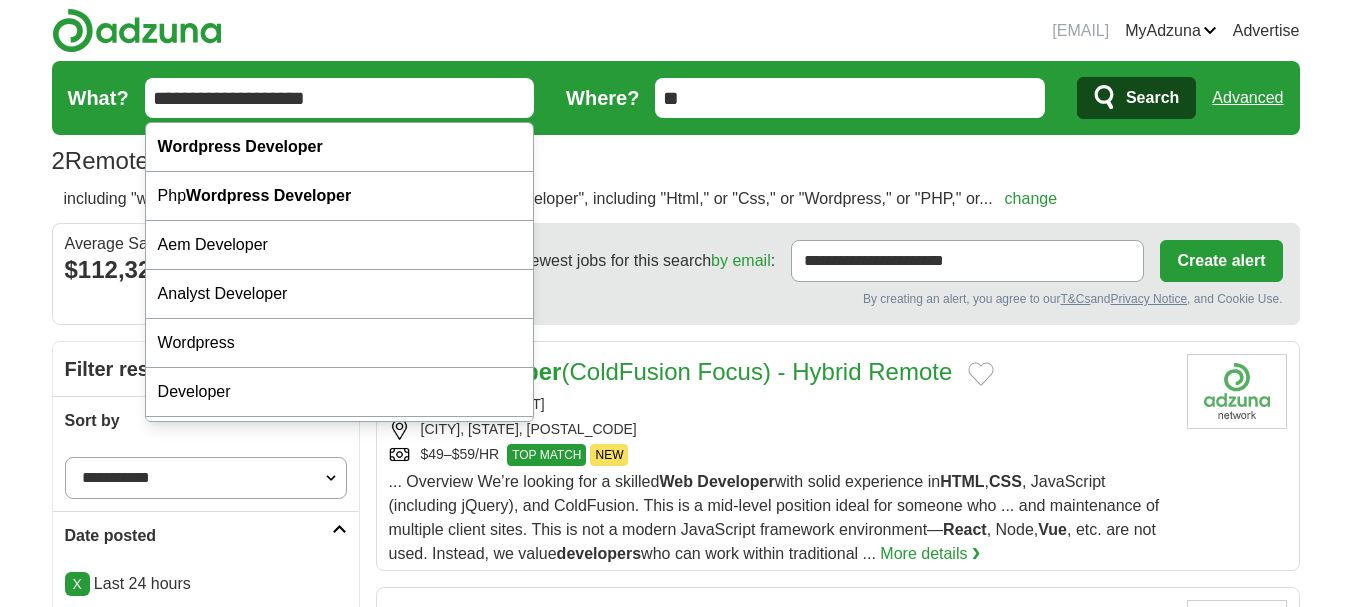 click on "saleemsshoaib@gmail.com
MyAdzuna
Alerts
Favorites
Resumes
ApplyIQ
Preferences
Posted jobs
Logout
Advertise
2
Remote Jobs in the US
Salary
Salary
Select a salary range
Salary from
from $10,000
from $20,000
from $40,000 from $60,000" at bounding box center (676, 93) 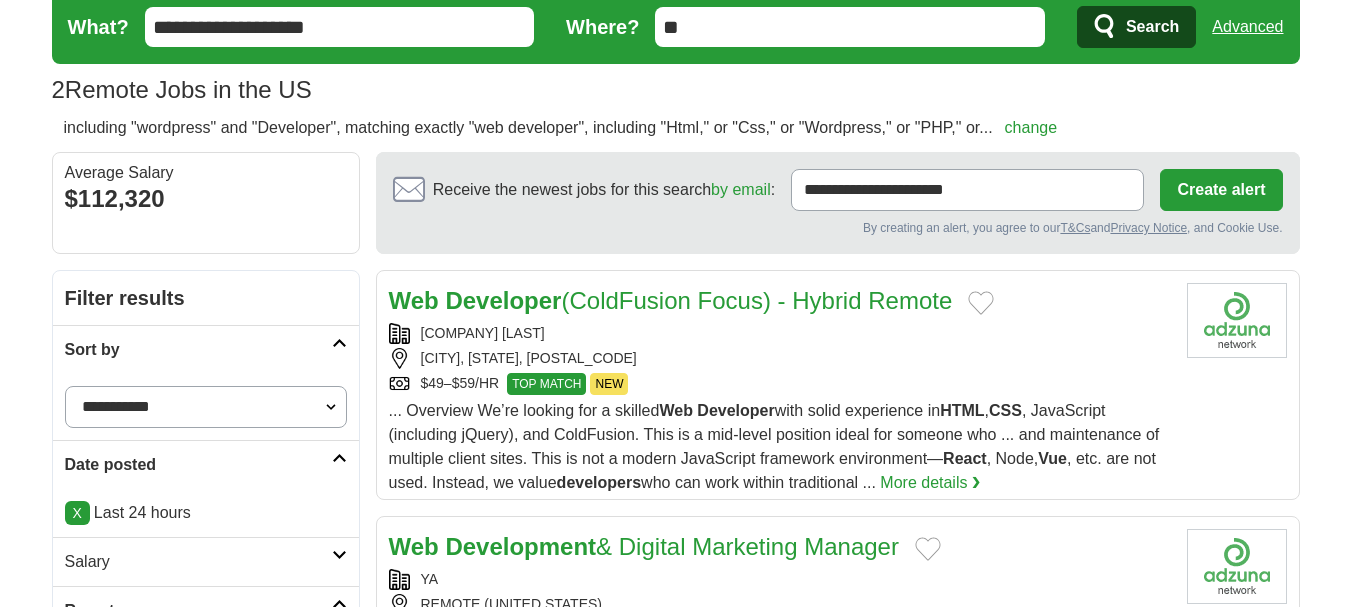 scroll, scrollTop: 0, scrollLeft: 0, axis: both 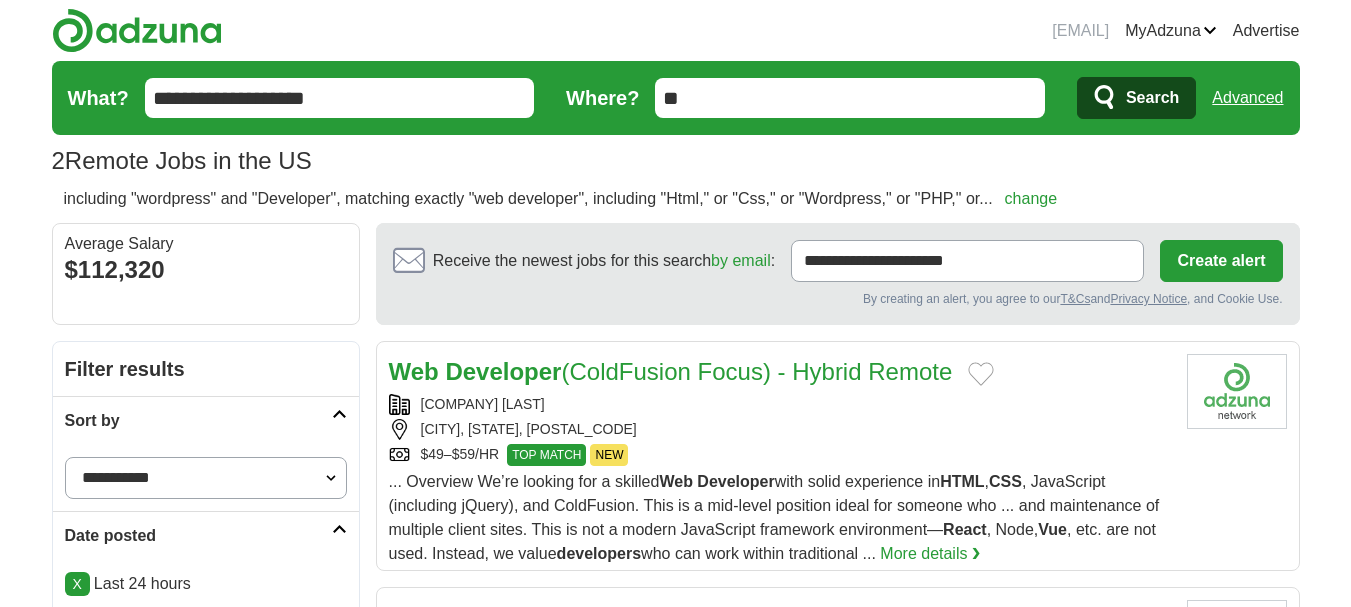 click on "saleemsshoaib@gmail.com
MyAdzuna
Alerts
Favorites
Resumes
ApplyIQ
Preferences
Posted jobs
Logout
Advertise
2
Remote Jobs in the US
Salary
Salary
Select a salary range
Salary from
from $10,000
from $20,000 from $40,000
X" at bounding box center (675, 1119) 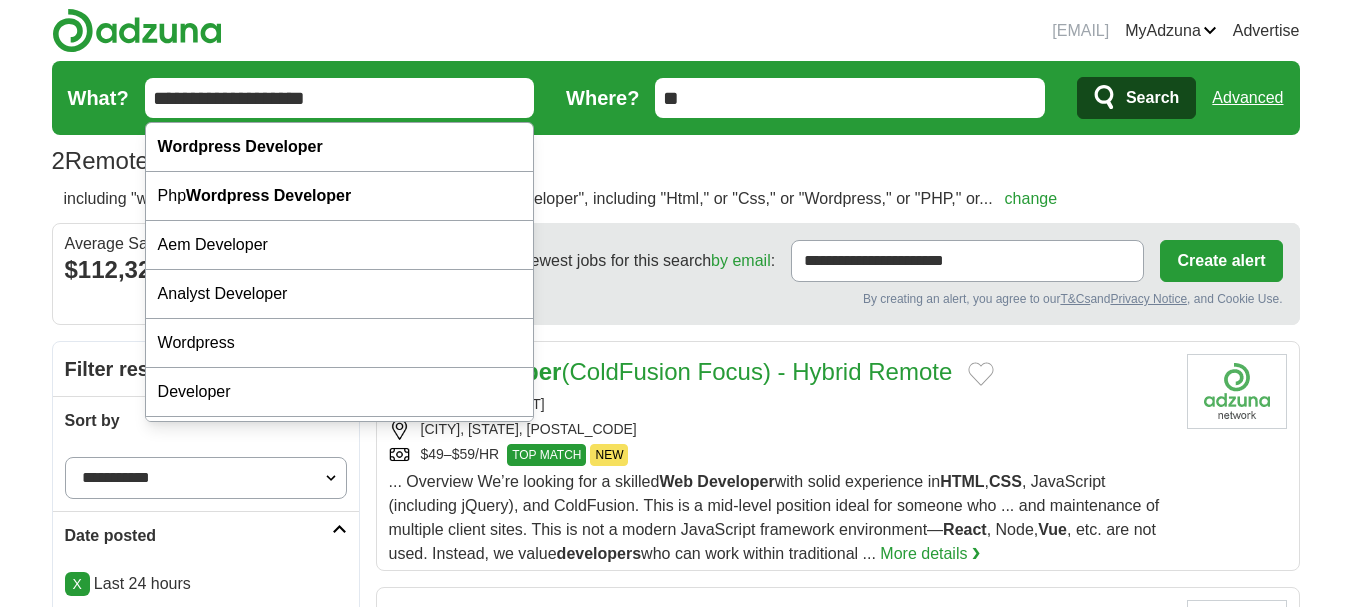 click on "Advanced" at bounding box center (1247, 98) 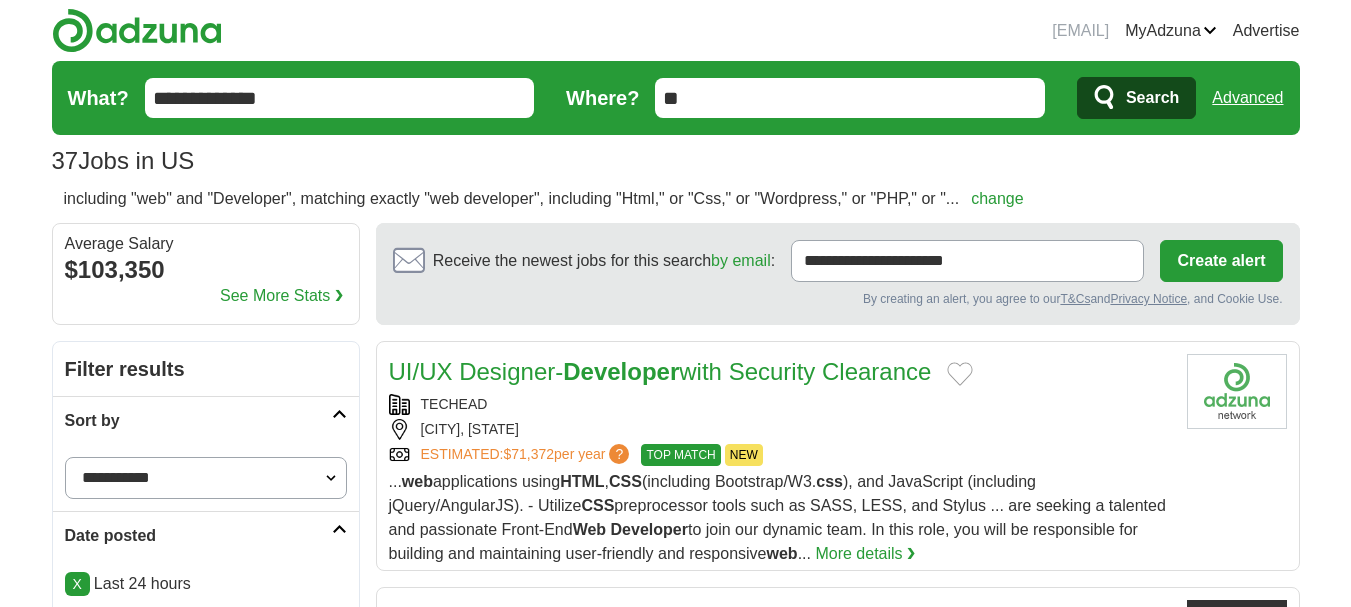 scroll, scrollTop: 0, scrollLeft: 0, axis: both 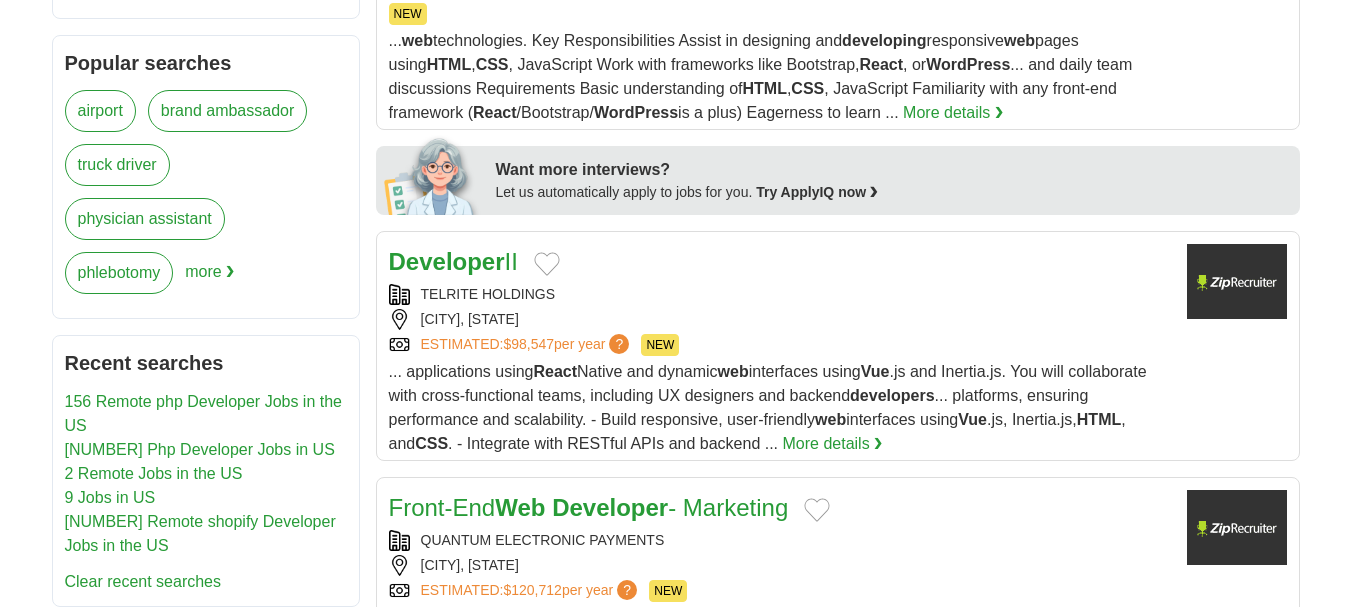 click on "... applications using React Native and dynamic web interfaces using Vue.js and Inertia.js. You will collaborate with cross-functional teams, including UX designers and backend developers ... platforms, ensuring performance and scalability. - Build responsive, user-friendly web interfaces using Vue.js, Inertia.js, HTML, and CSS. - Integrate with RESTful APIs and backend ..." at bounding box center (768, 407) 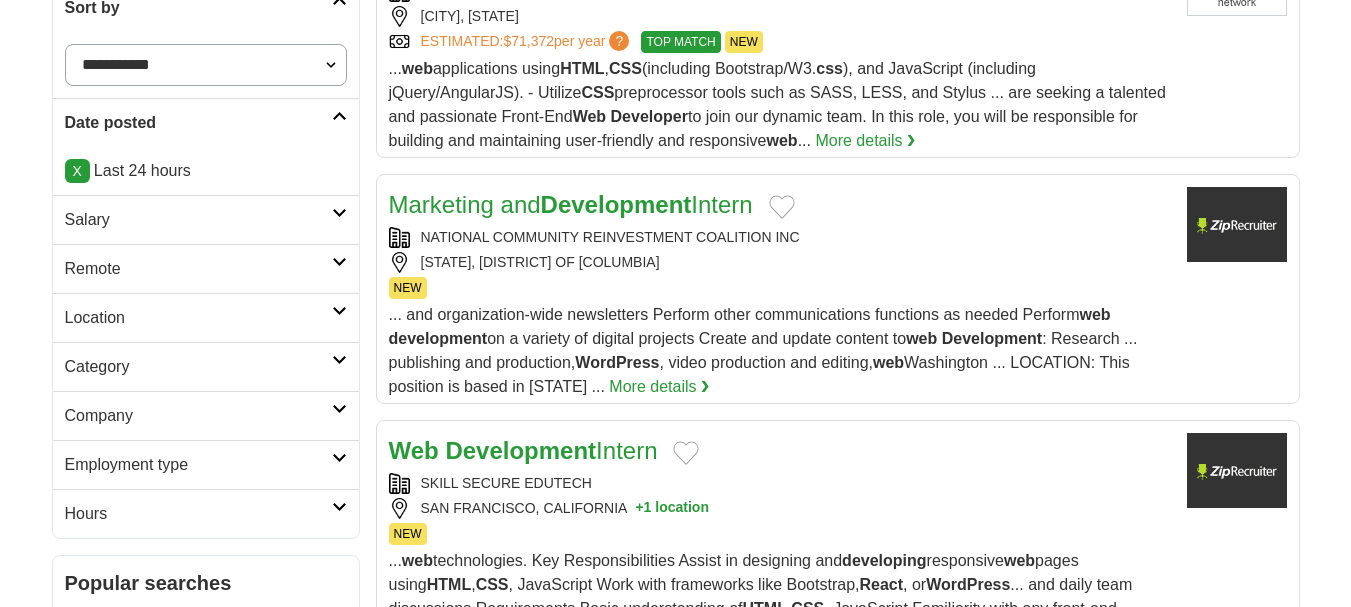 scroll, scrollTop: 400, scrollLeft: 0, axis: vertical 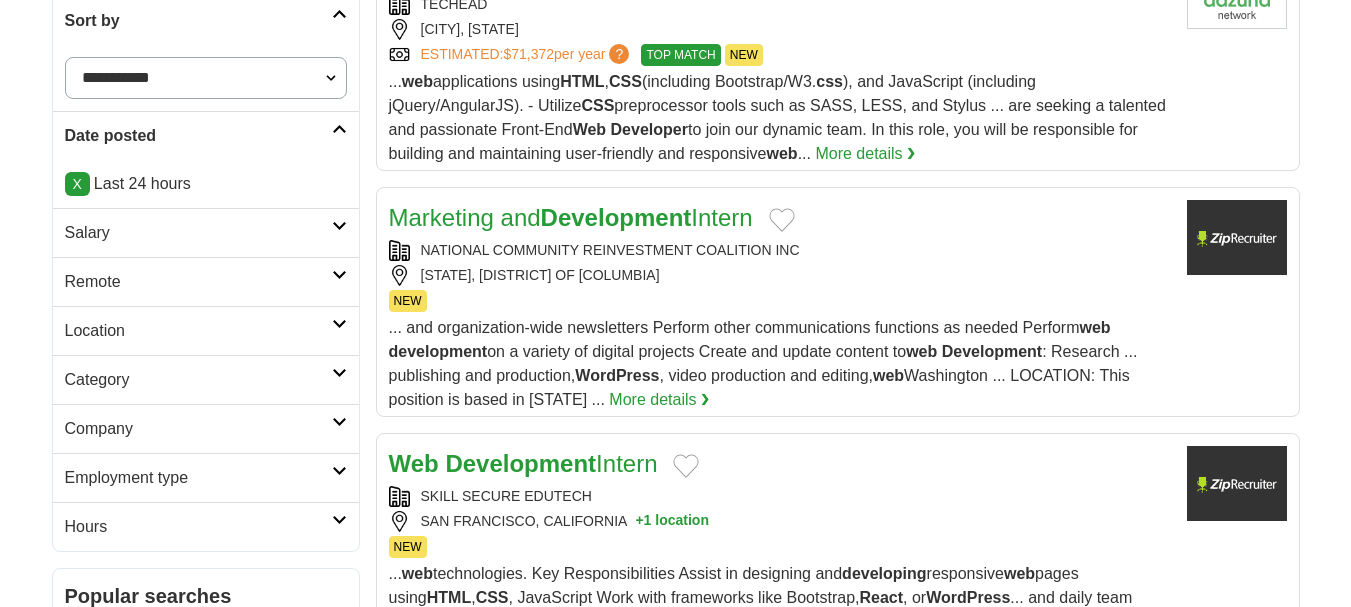 click on "Remote" at bounding box center [198, 282] 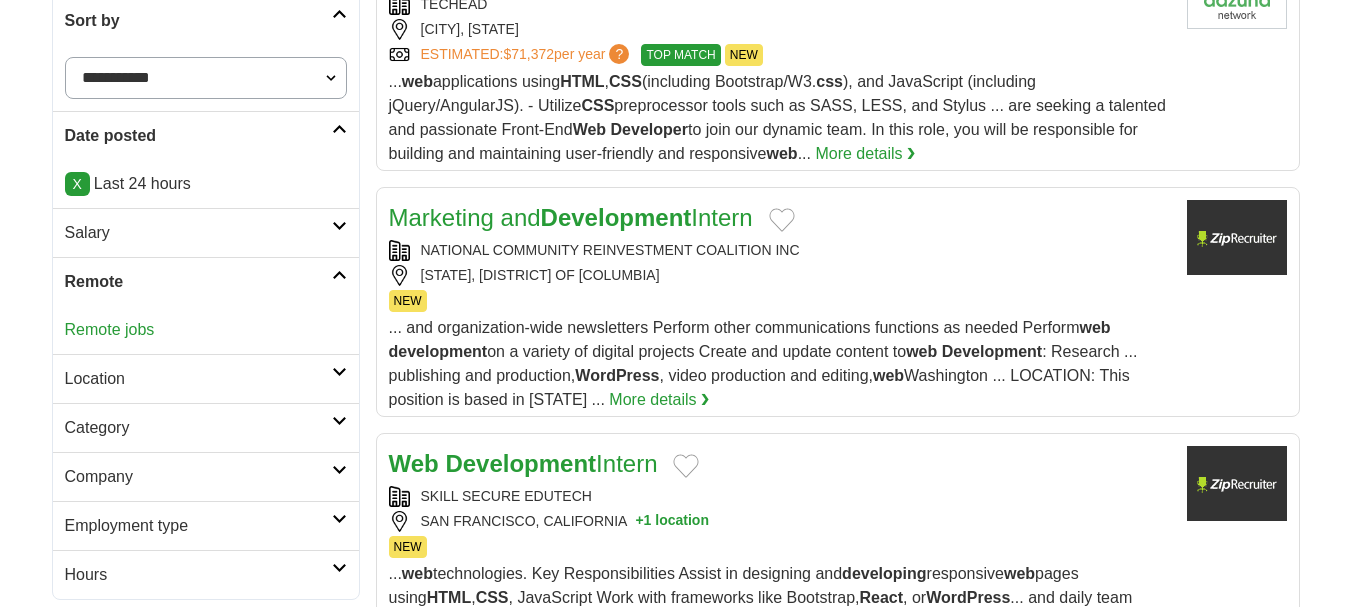 click on "Remote jobs" at bounding box center (110, 329) 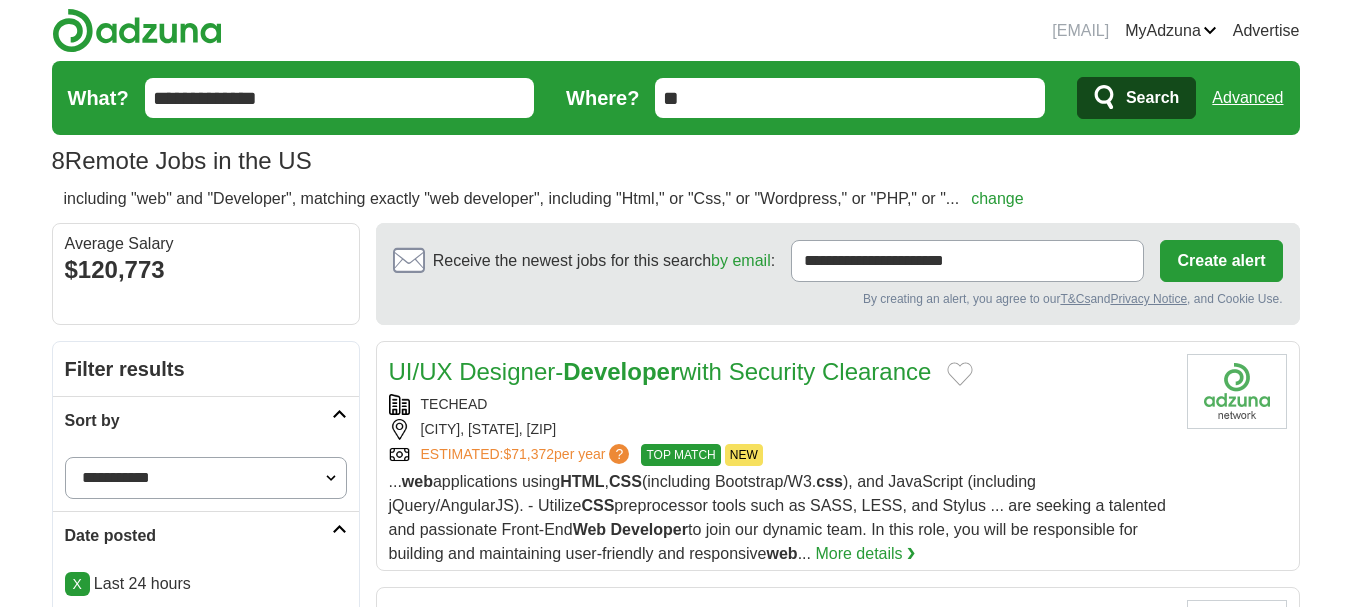 scroll, scrollTop: 0, scrollLeft: 0, axis: both 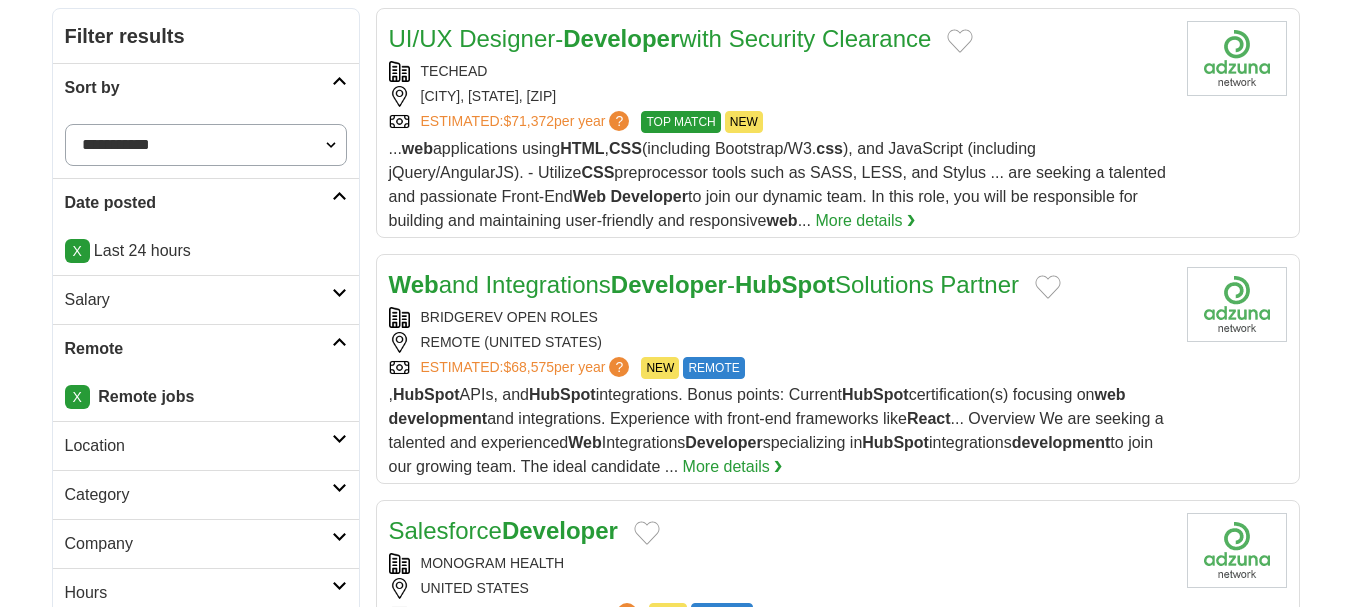 click on ",  HubSpot  APIs, and  HubSpot  integrations. Bonus points: Current  HubSpot  certification(s) focusing on  web   development  and integrations. Experience with front-end frameworks like  React  ... Overview We are seeking a talented and experienced  Web  Integrations  Developer  specializing in  HubSpot  integrations  development  to join our growing team. The ideal candidate ...
More details ❯" at bounding box center (780, 431) 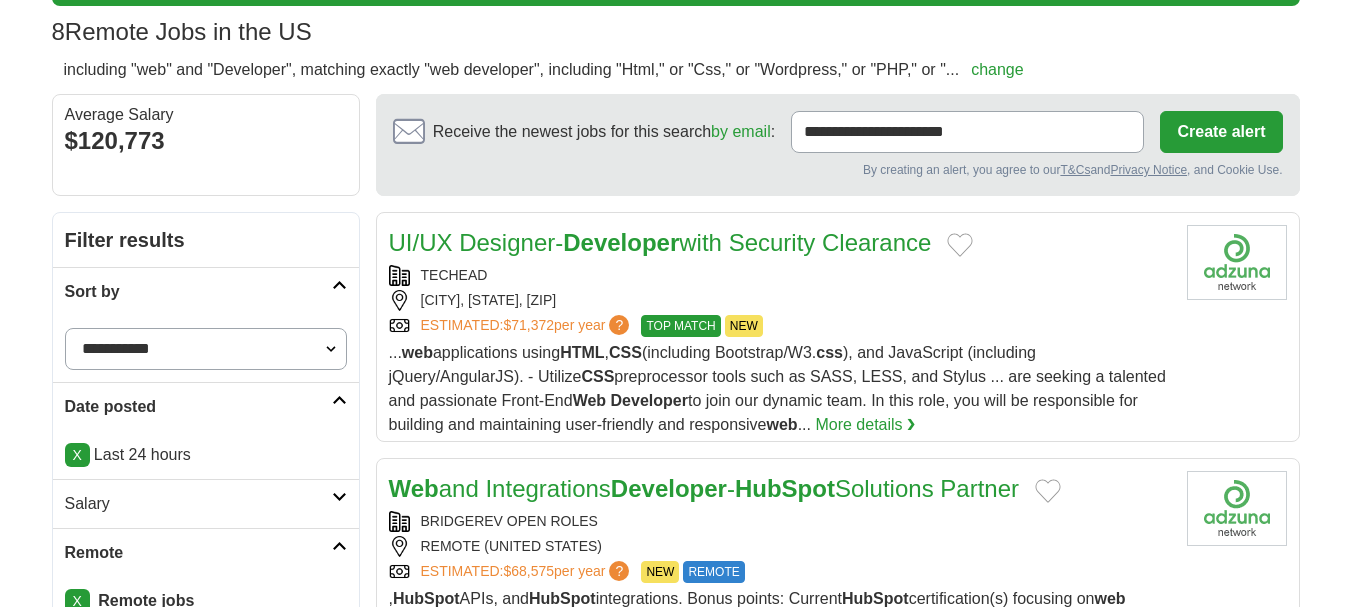 scroll, scrollTop: 0, scrollLeft: 0, axis: both 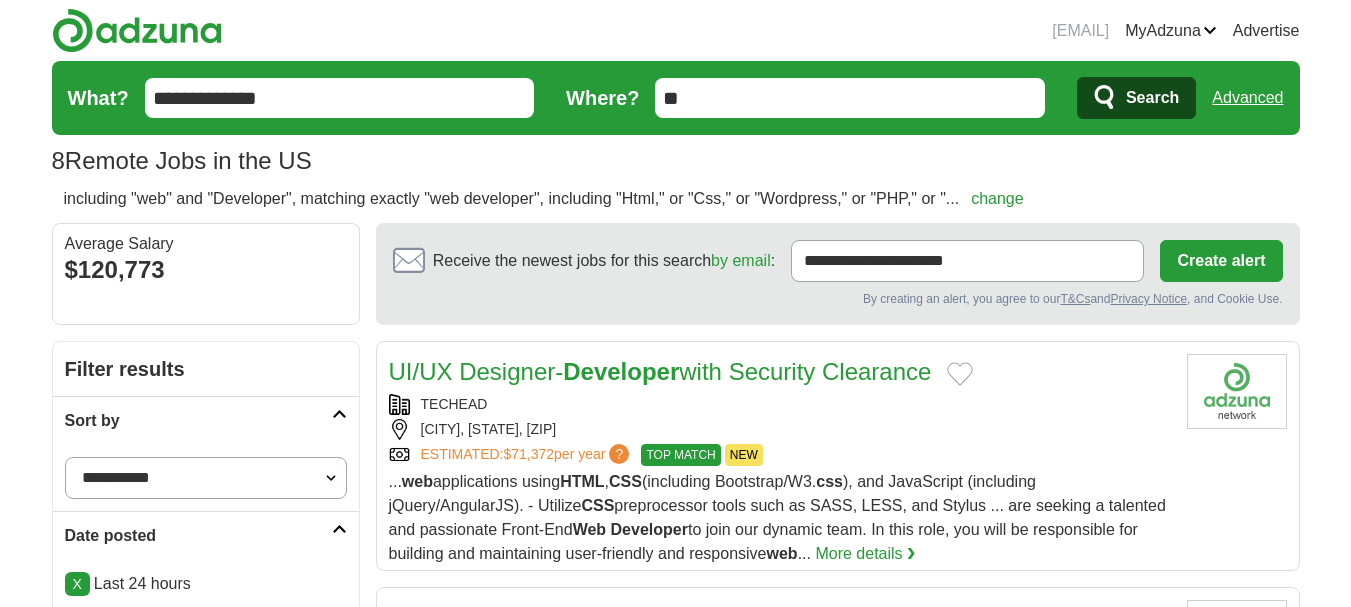 click on "**********" at bounding box center [340, 98] 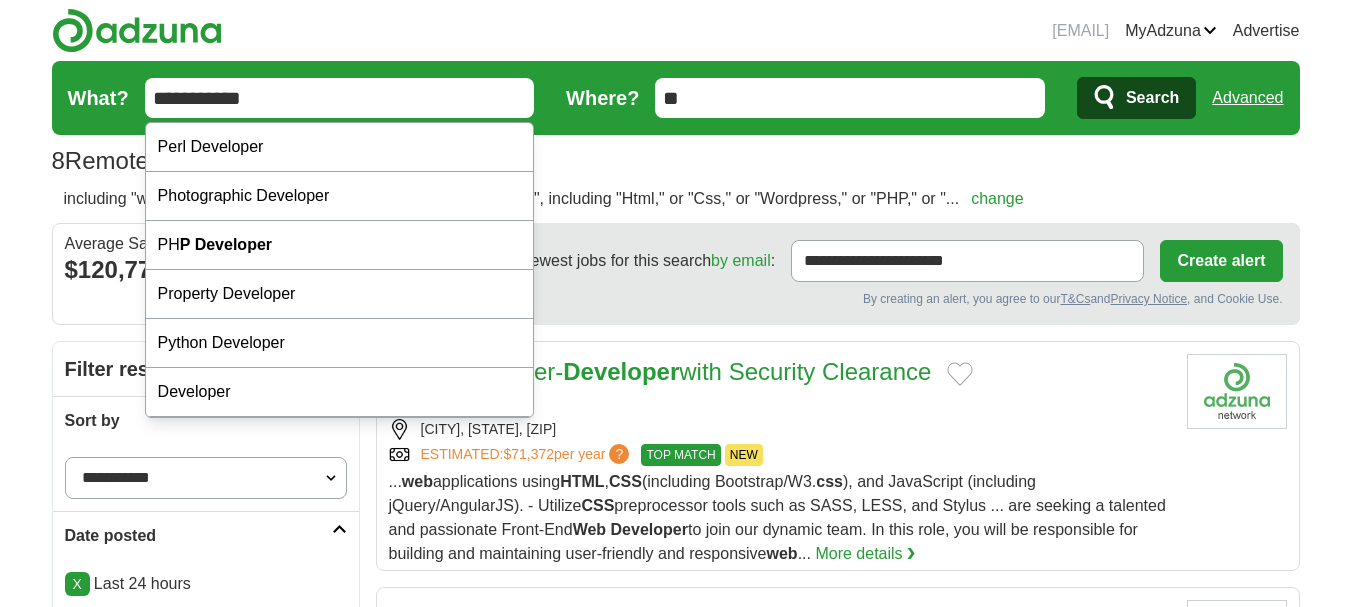 type on "**********" 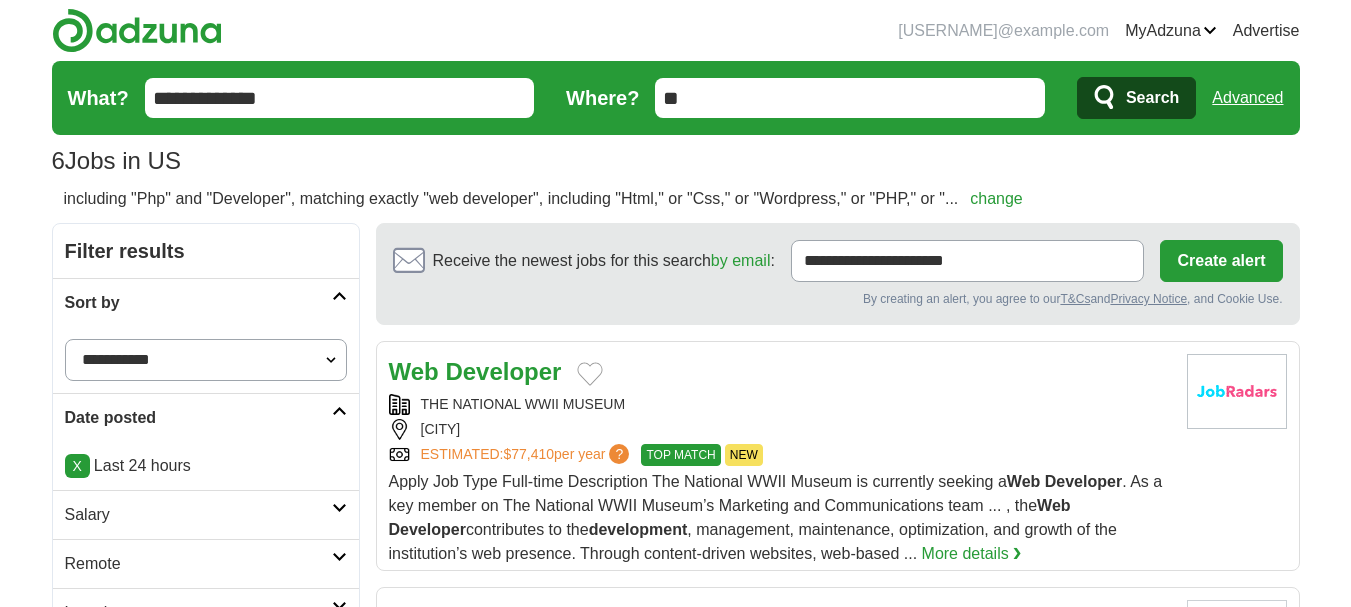 scroll, scrollTop: 0, scrollLeft: 0, axis: both 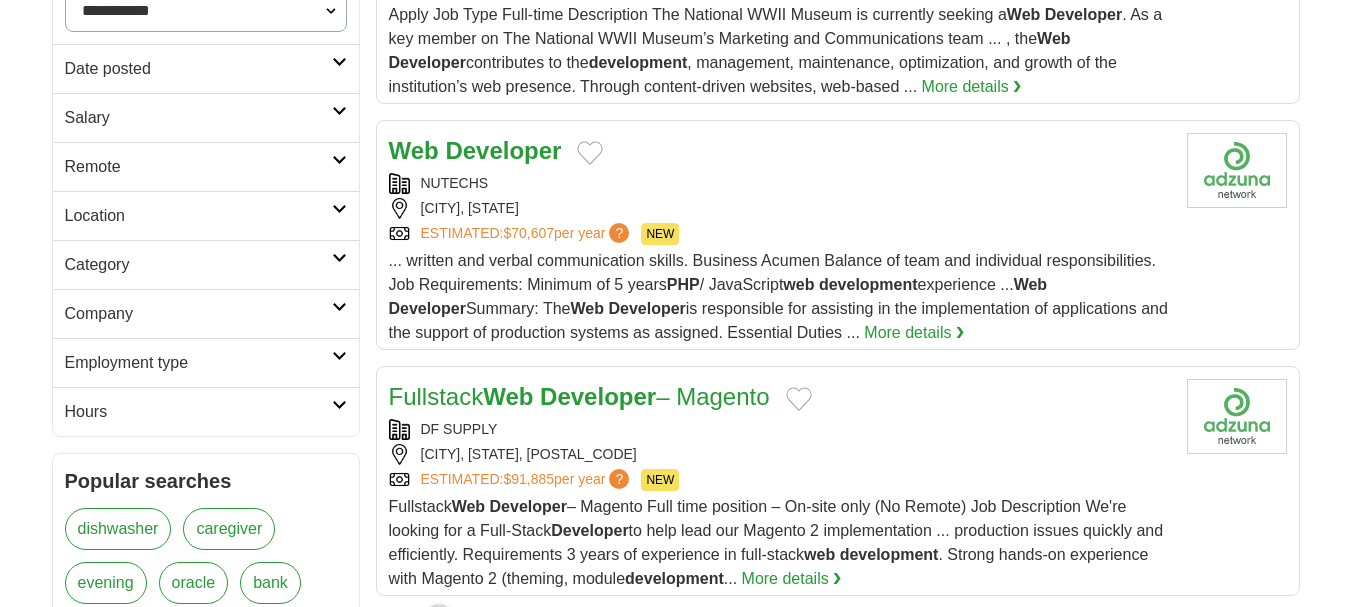 click on "Remote" at bounding box center (198, 167) 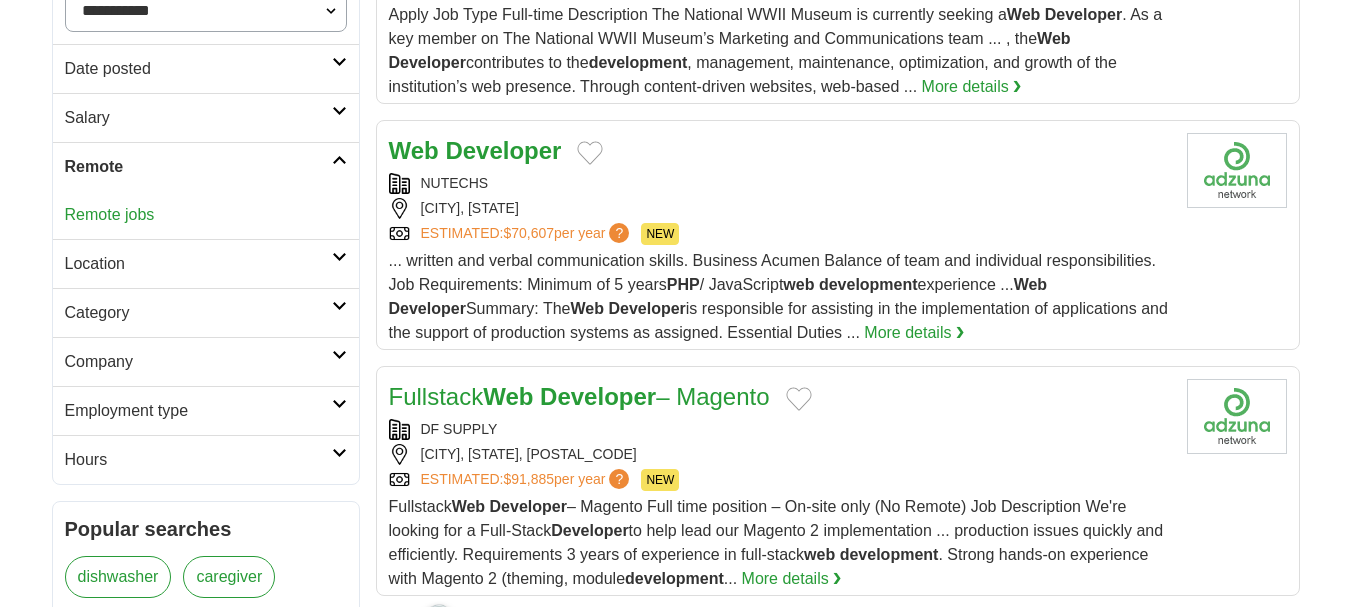 click on "Remote jobs" at bounding box center [110, 214] 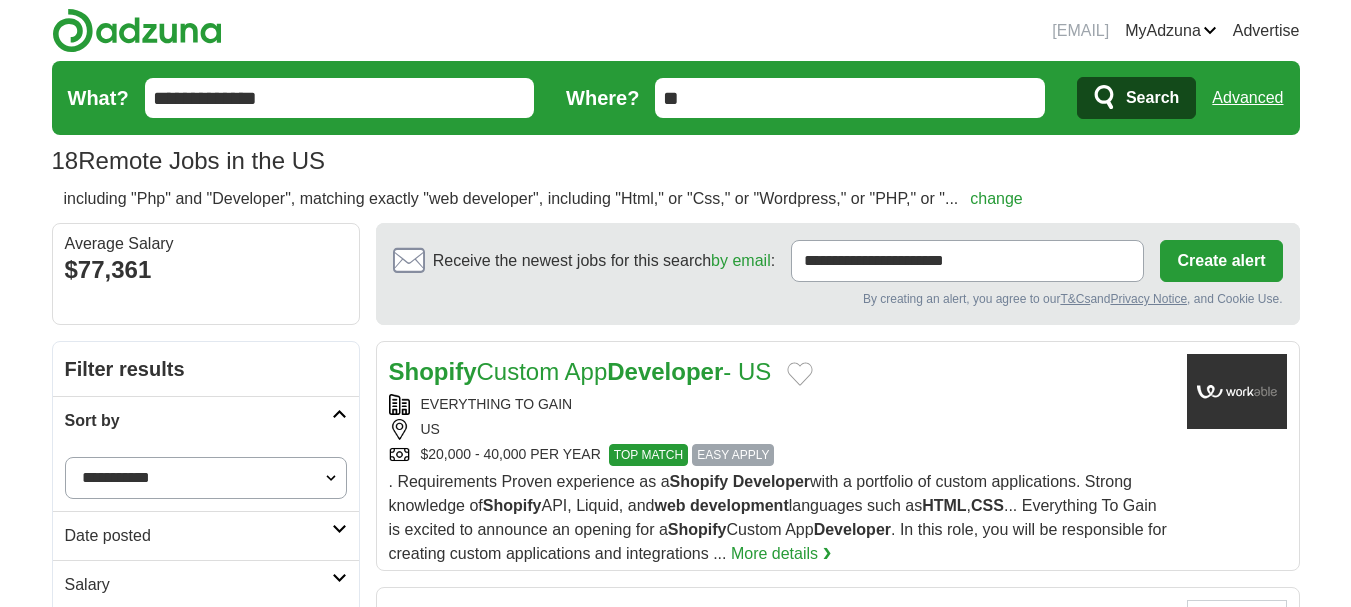 scroll, scrollTop: 0, scrollLeft: 0, axis: both 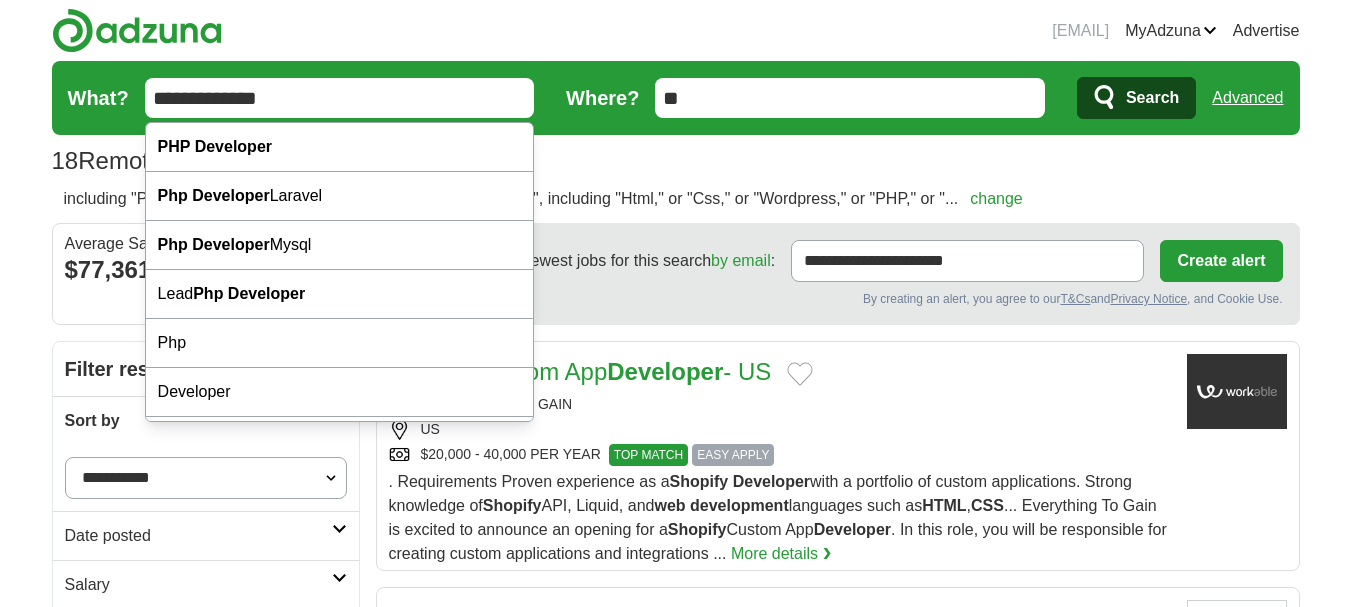 click on "**********" at bounding box center (340, 98) 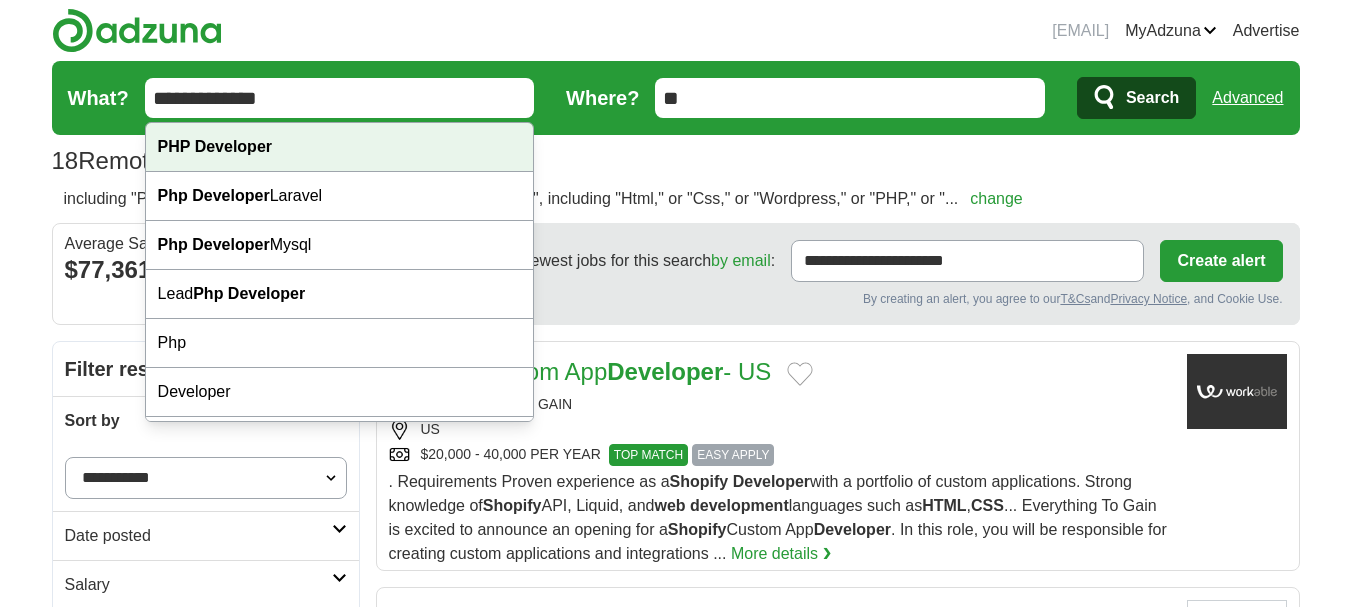 click on "PHP Developer" at bounding box center [340, 147] 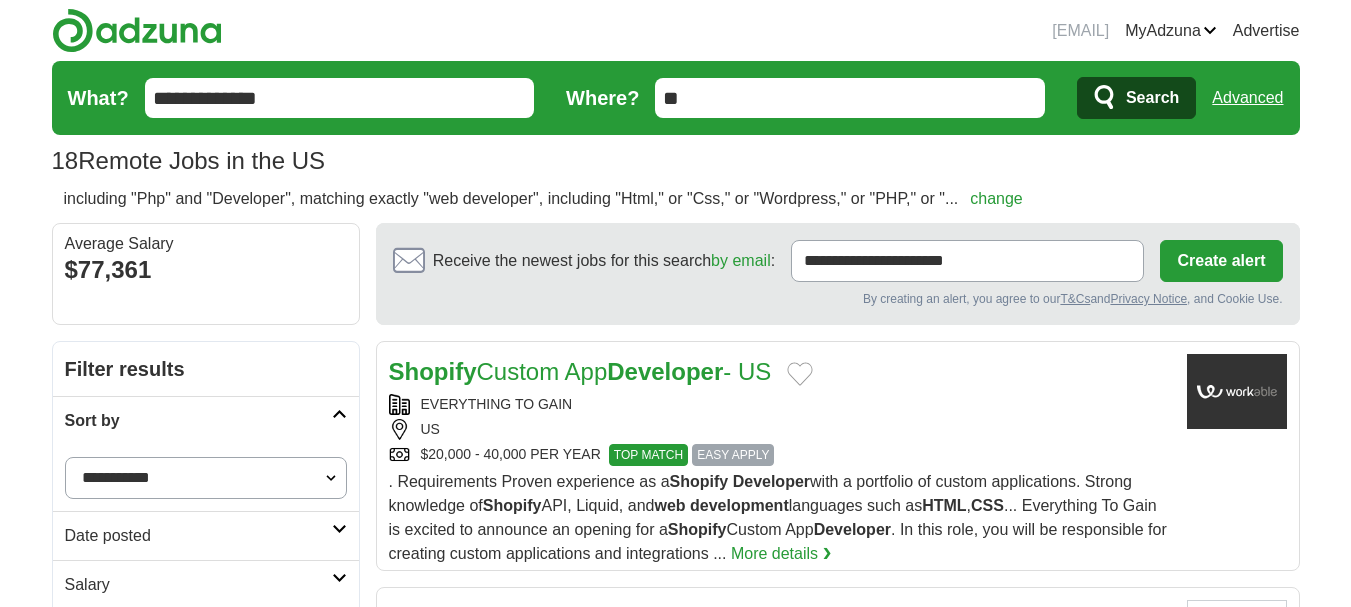 click on "**********" at bounding box center (340, 98) 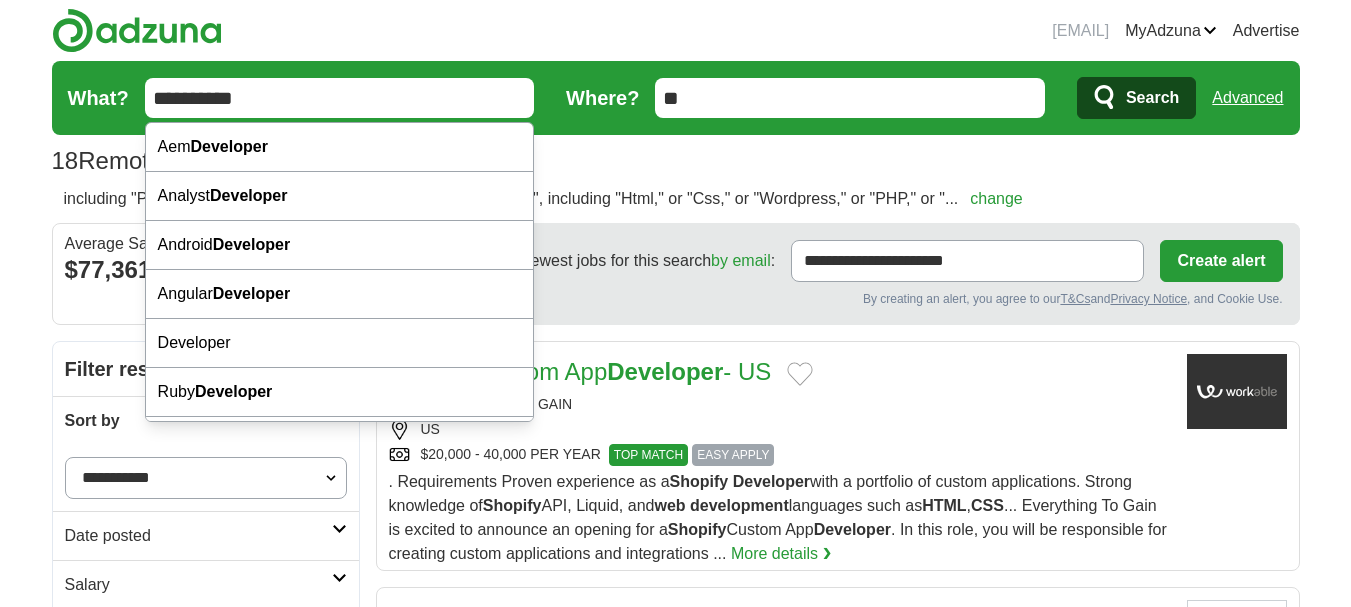 type on "*********" 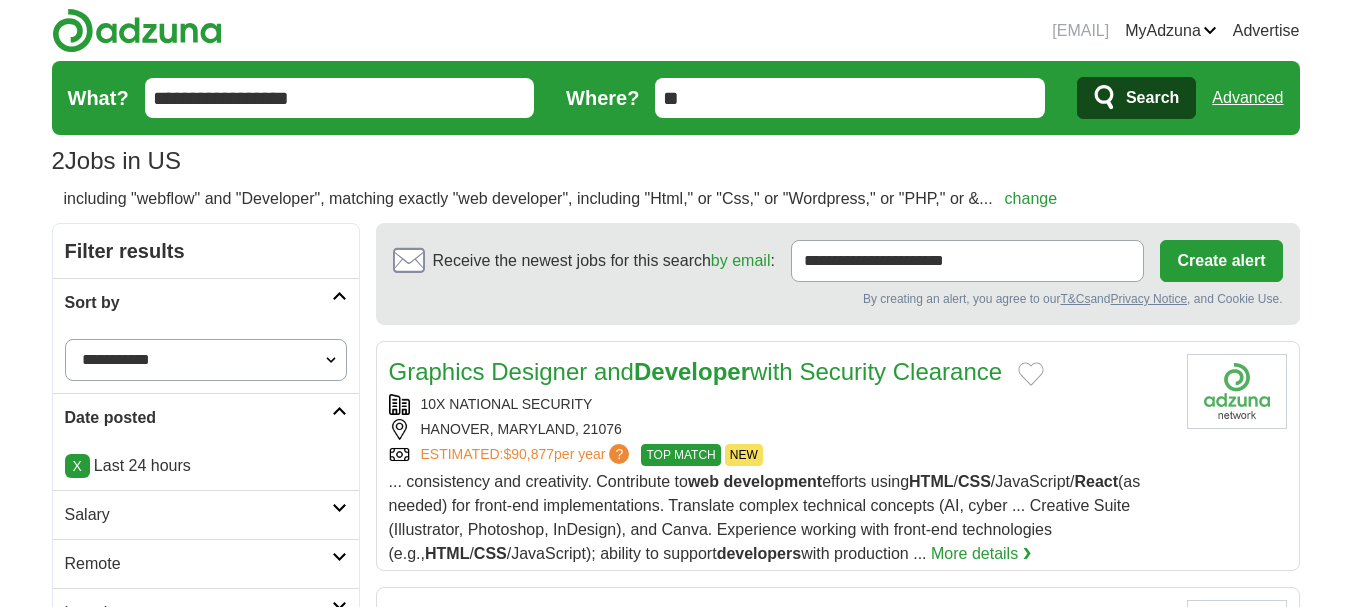 scroll, scrollTop: 0, scrollLeft: 0, axis: both 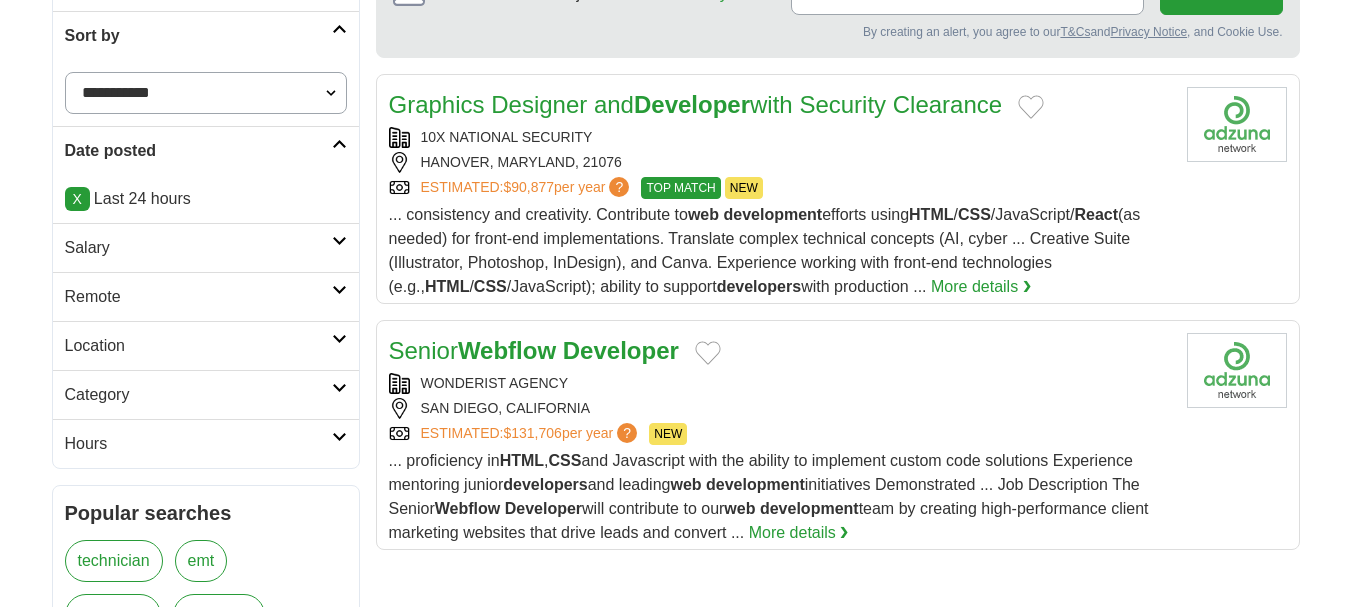 click on "Remote" at bounding box center [198, 297] 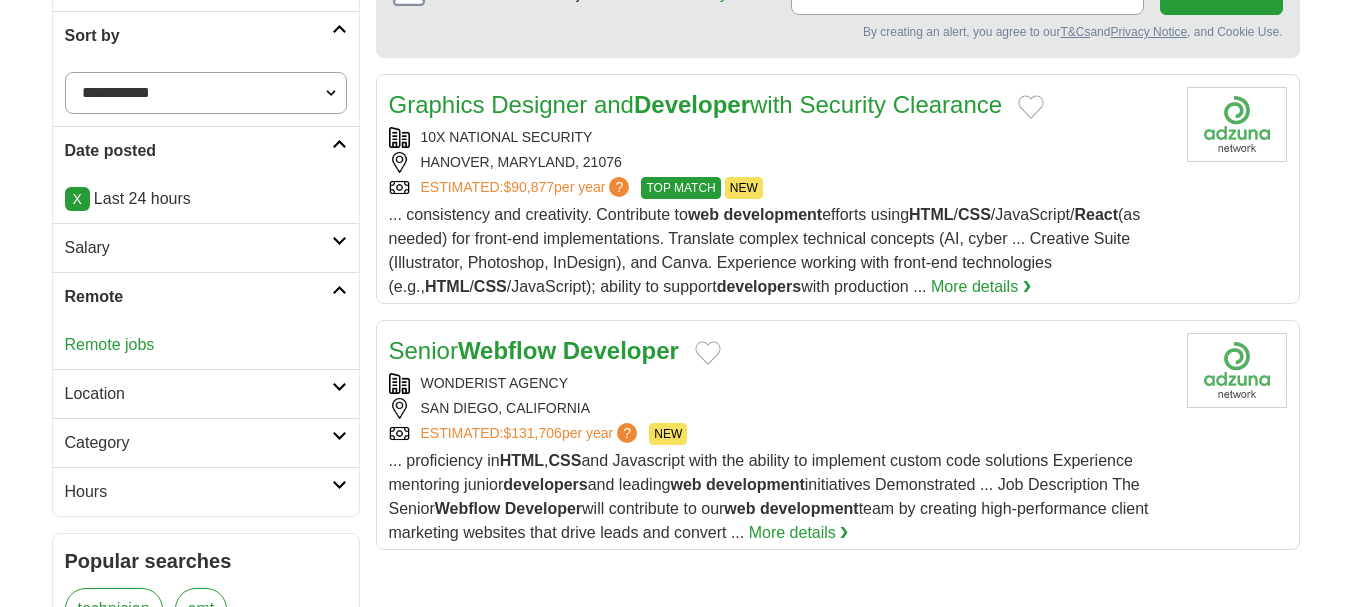 click on "Remote jobs" at bounding box center (110, 344) 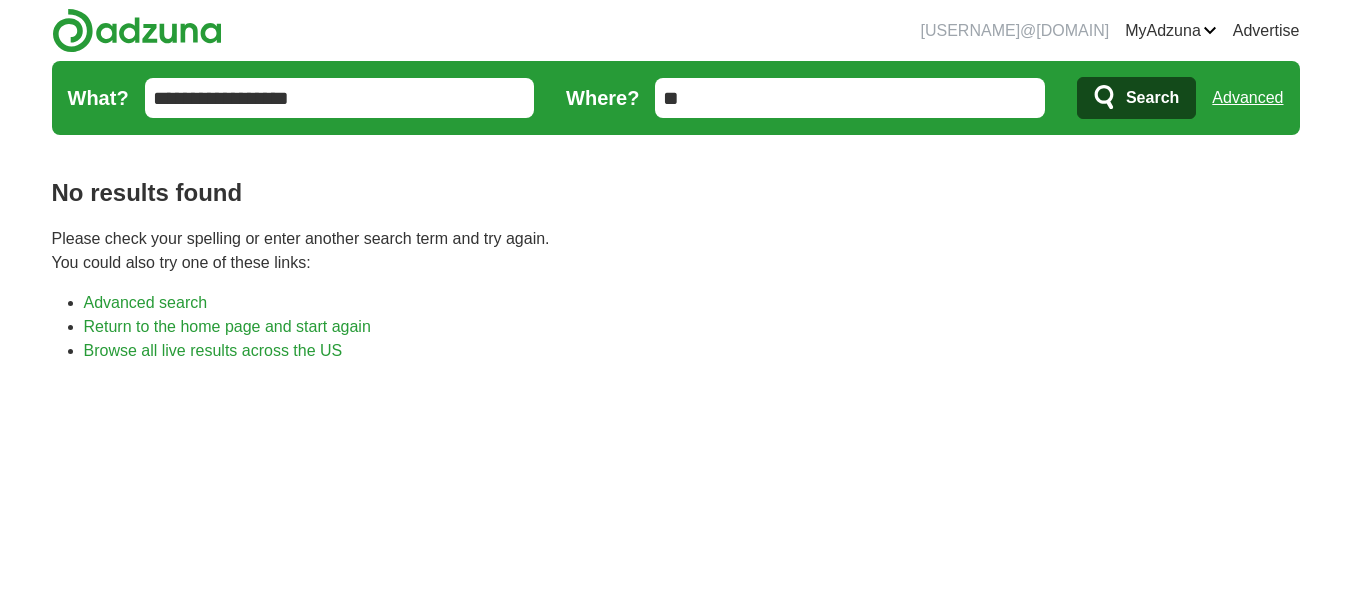 scroll, scrollTop: 0, scrollLeft: 0, axis: both 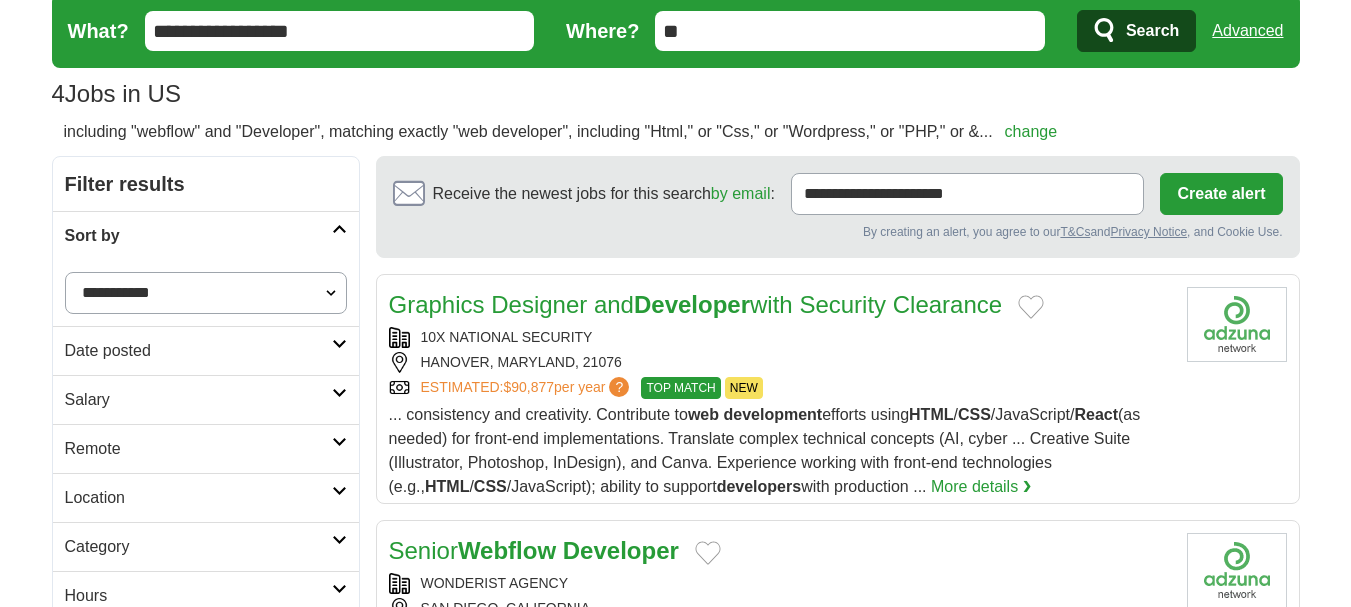 click on "Remote" at bounding box center [198, 449] 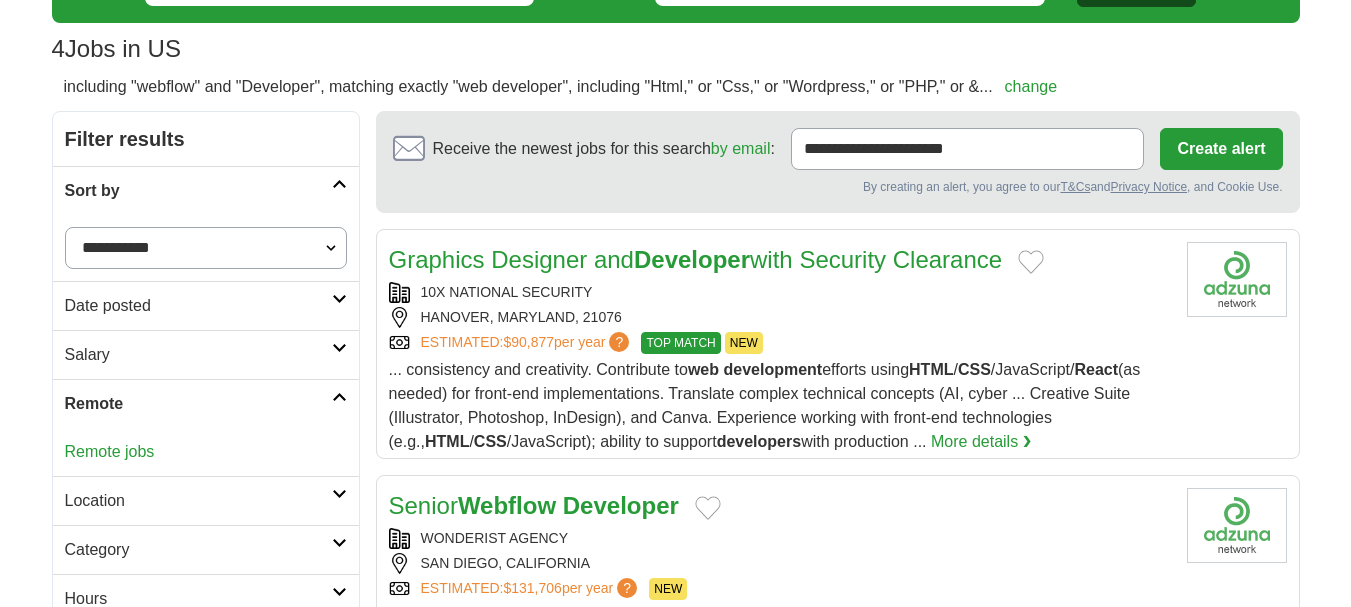 scroll, scrollTop: 200, scrollLeft: 0, axis: vertical 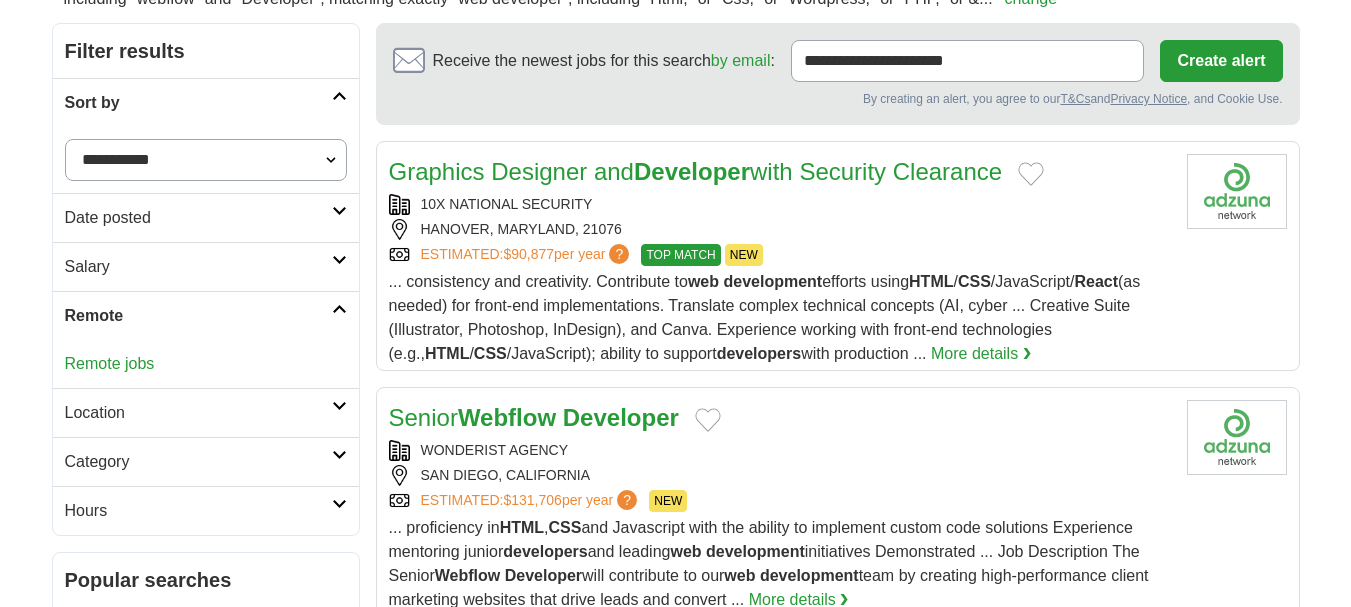 click on "Remote jobs" at bounding box center [110, 363] 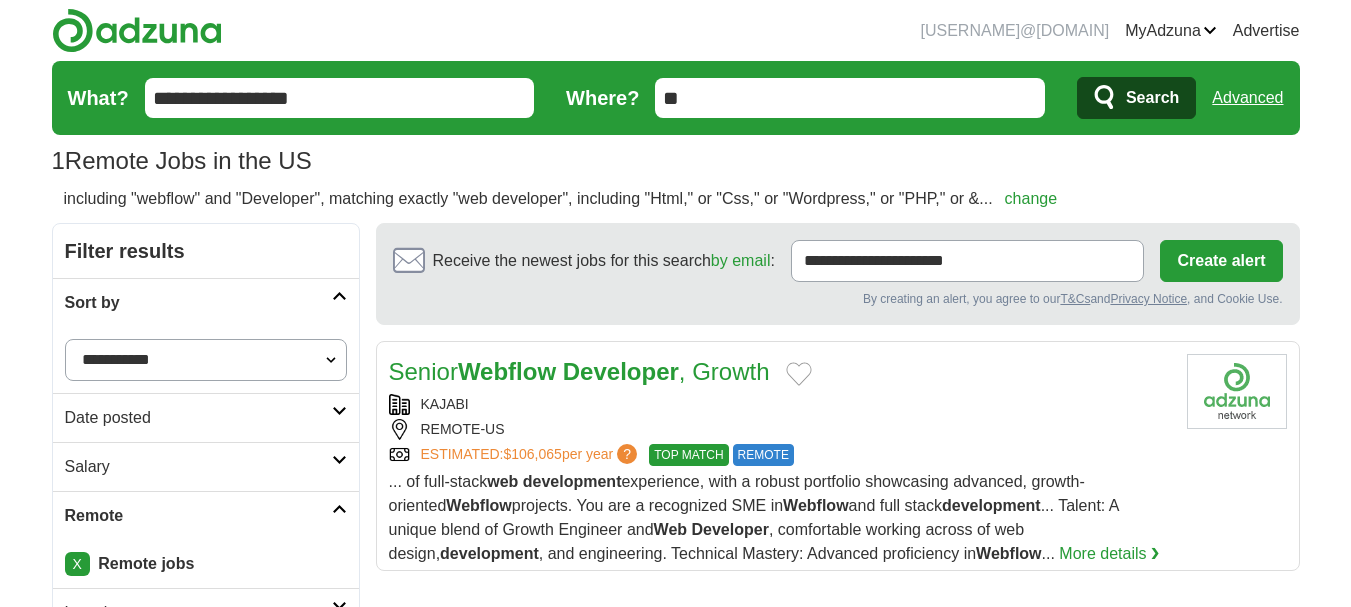 scroll, scrollTop: 36, scrollLeft: 0, axis: vertical 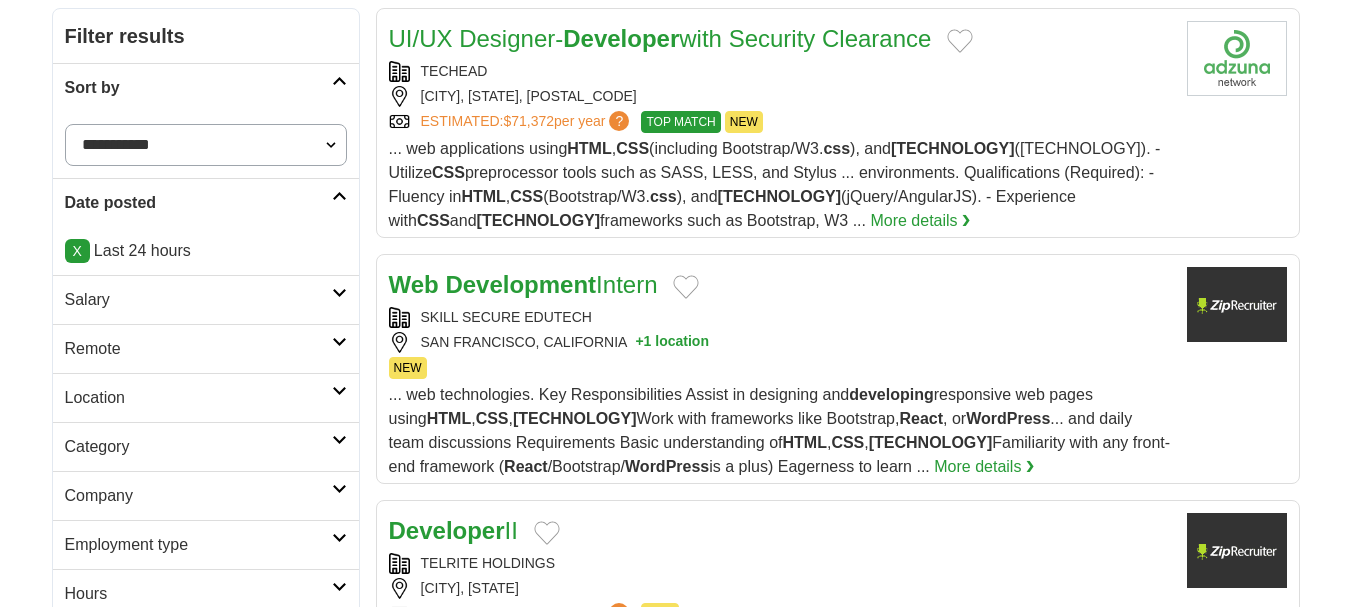click on "Remote" at bounding box center (198, 349) 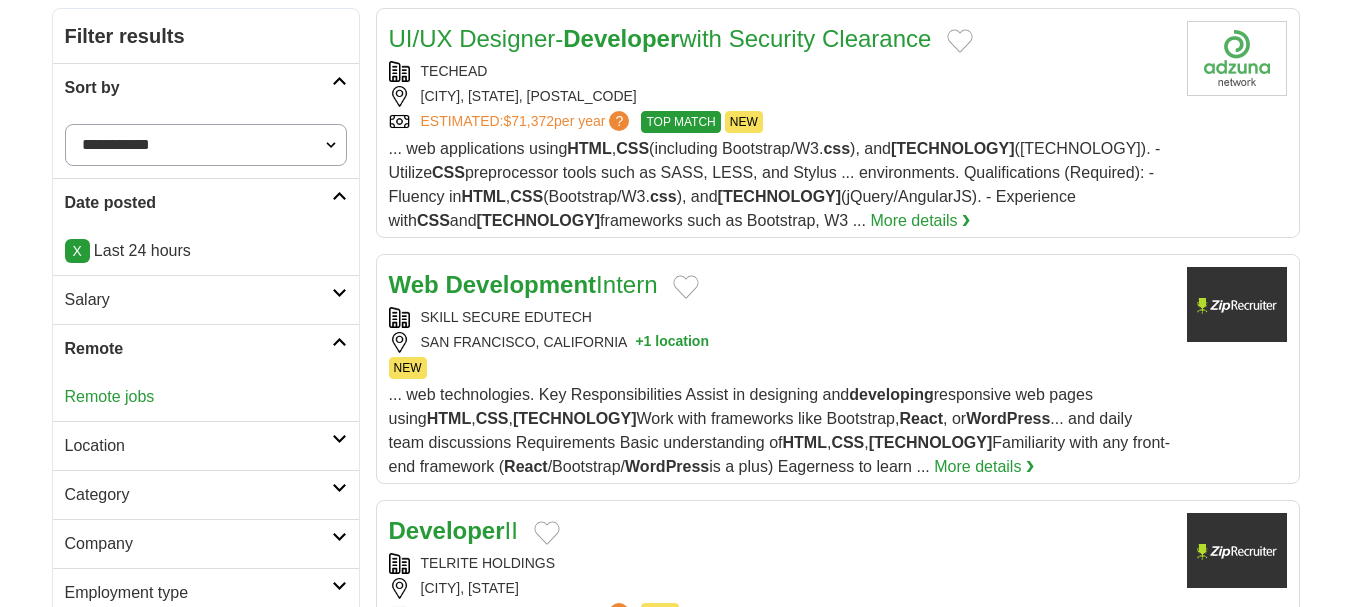 click on "Remote jobs" at bounding box center [110, 396] 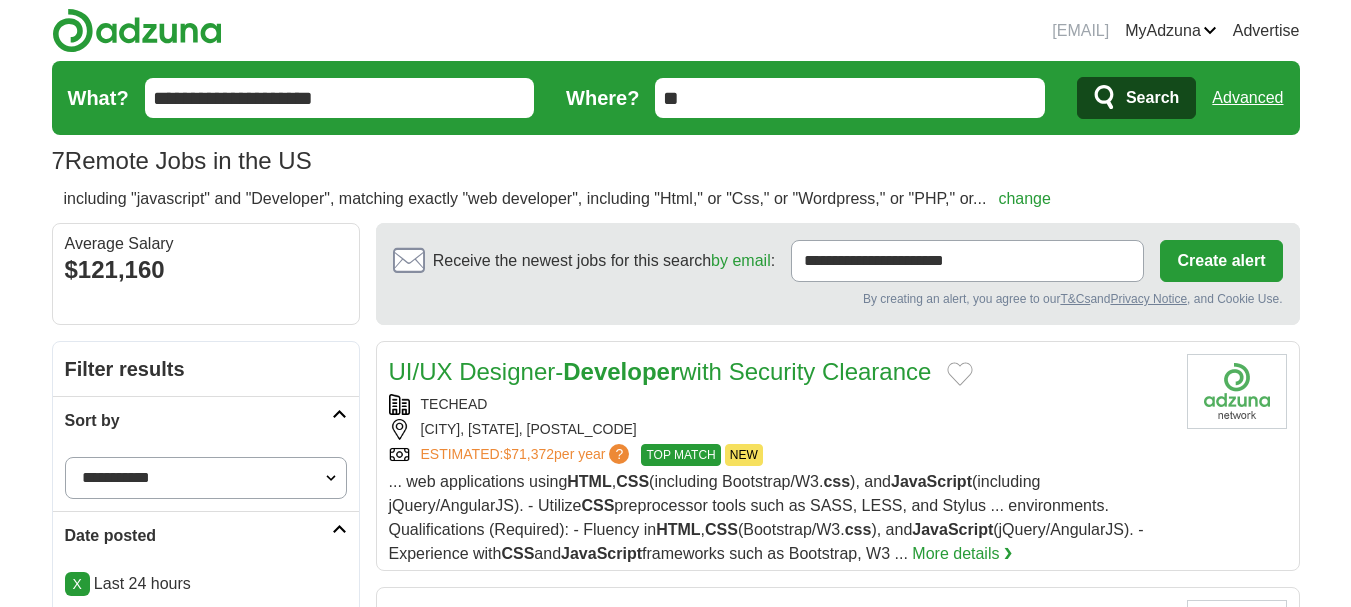 scroll, scrollTop: 0, scrollLeft: 0, axis: both 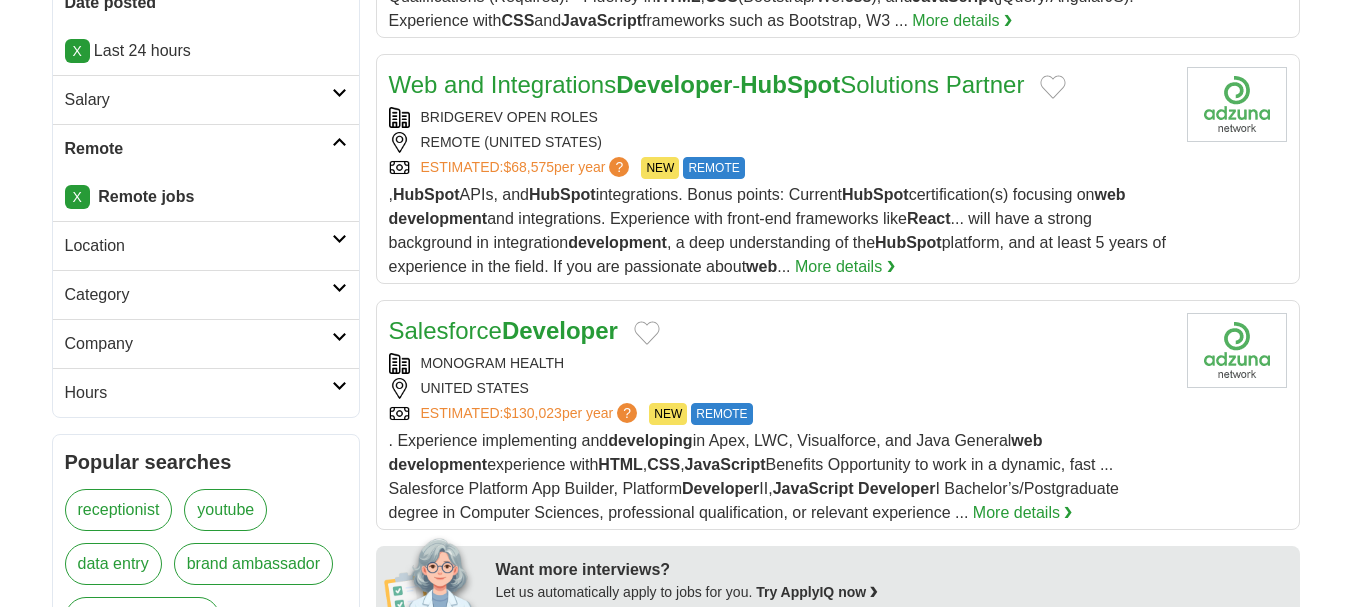 click on ", HubSpot APIs, and HubSpot integrations. Bonus points: Current HubSpot certification(s) focusing on web development and integrations. Experience with front-end frameworks like React ... will have a strong background in integration development, a deep understanding of the HubSpot platform, and at least 5 years of experience in the field. If you are passionate about web ..." at bounding box center (777, 230) 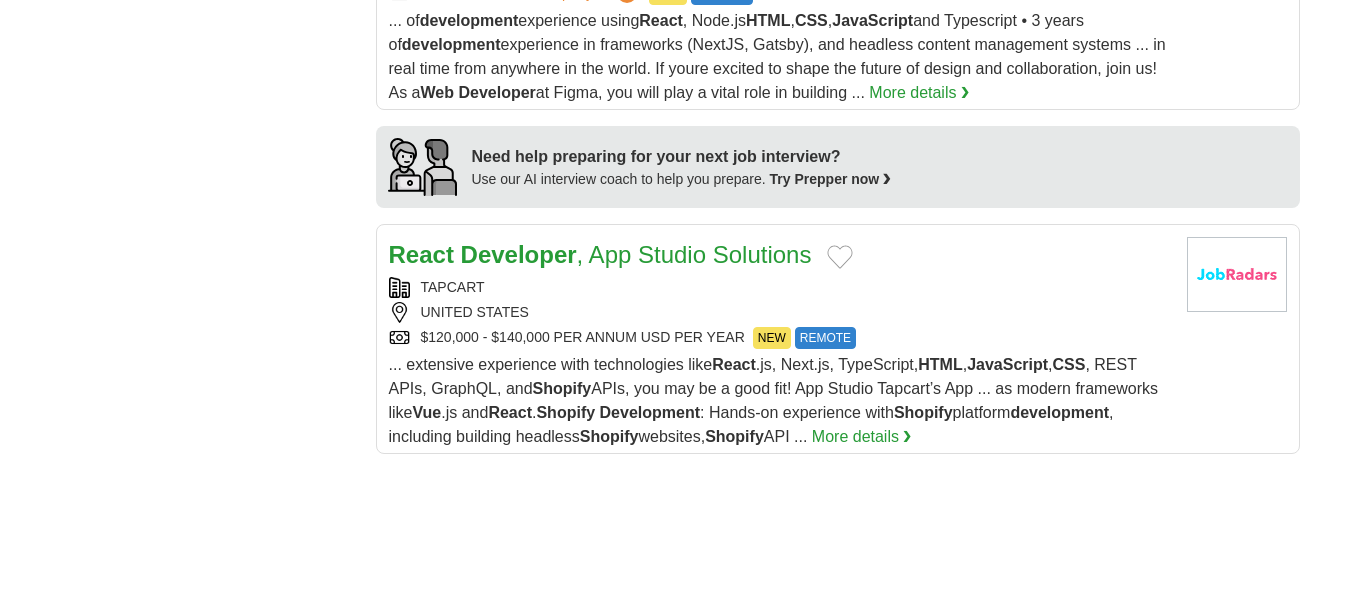 scroll, scrollTop: 2133, scrollLeft: 0, axis: vertical 